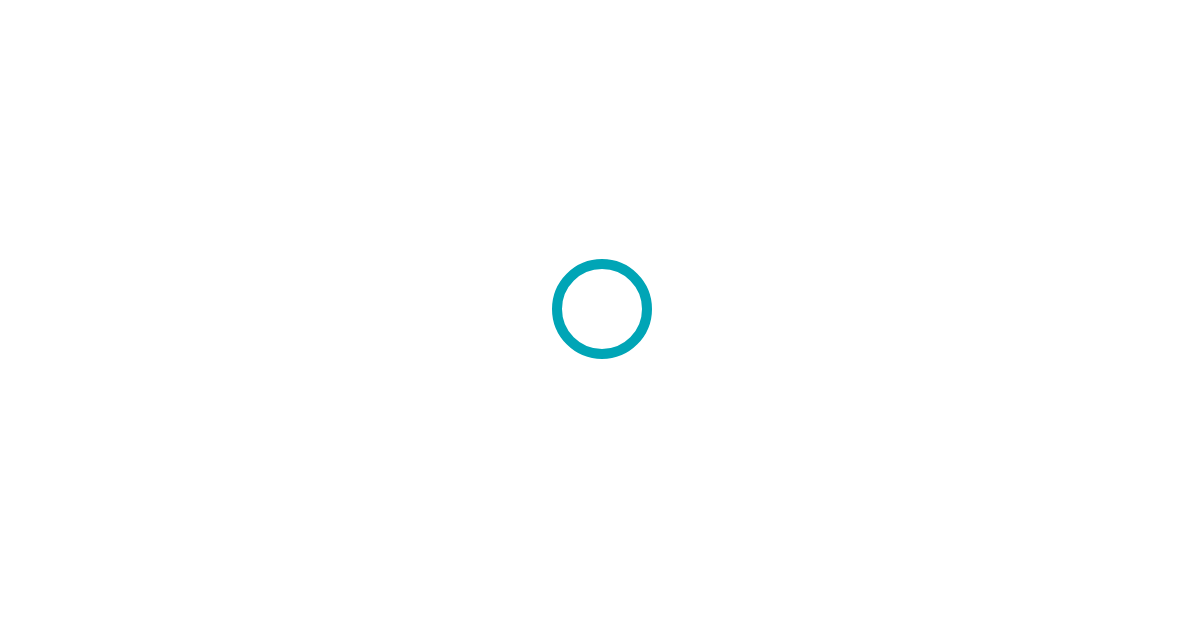 scroll, scrollTop: 0, scrollLeft: 0, axis: both 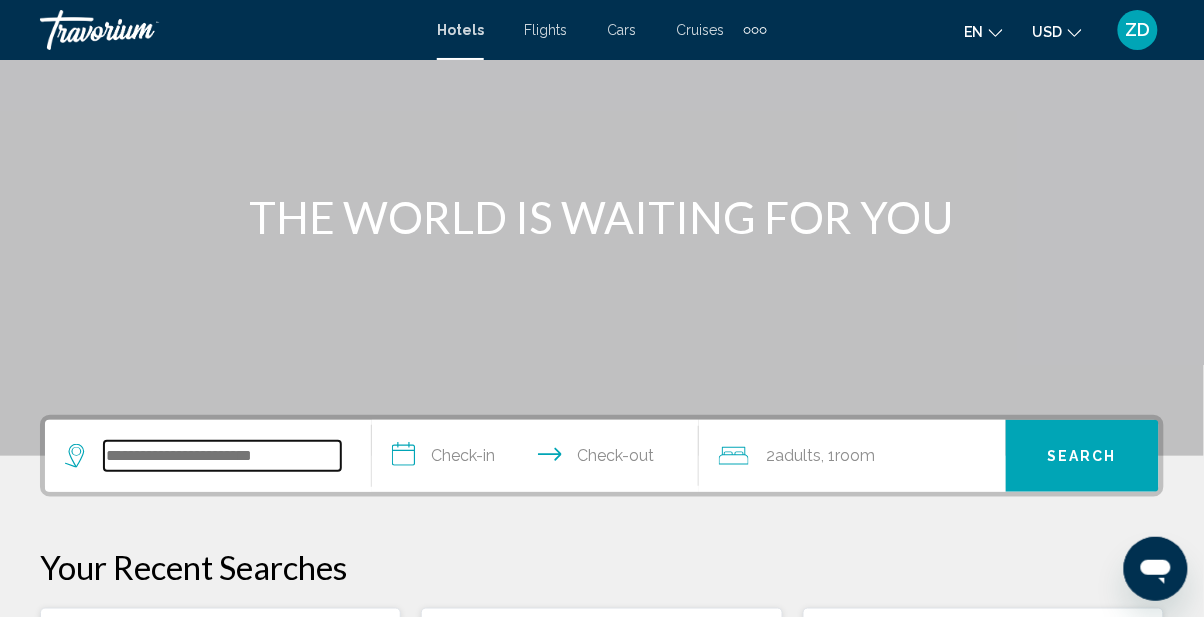 click at bounding box center (222, 456) 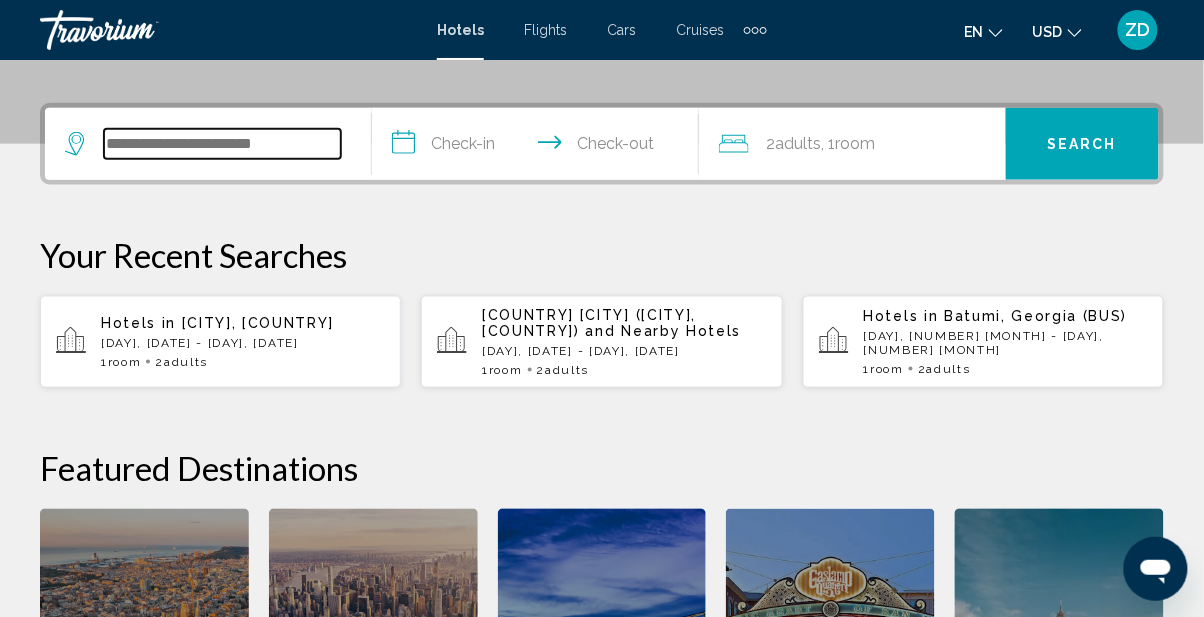 scroll, scrollTop: 493, scrollLeft: 0, axis: vertical 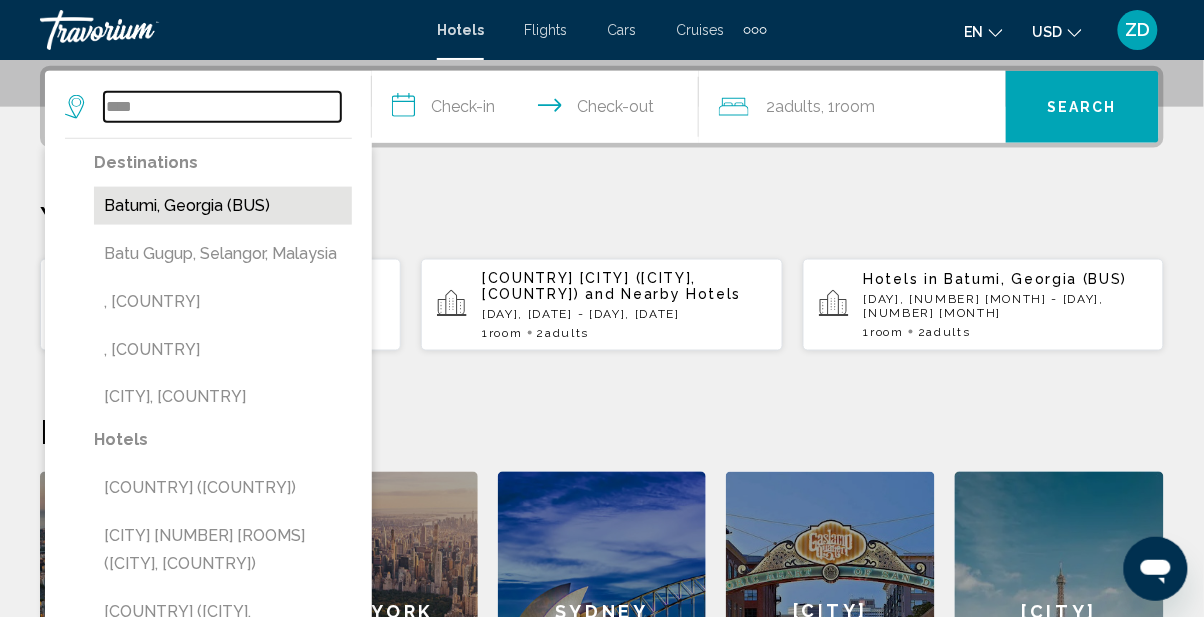 type on "****" 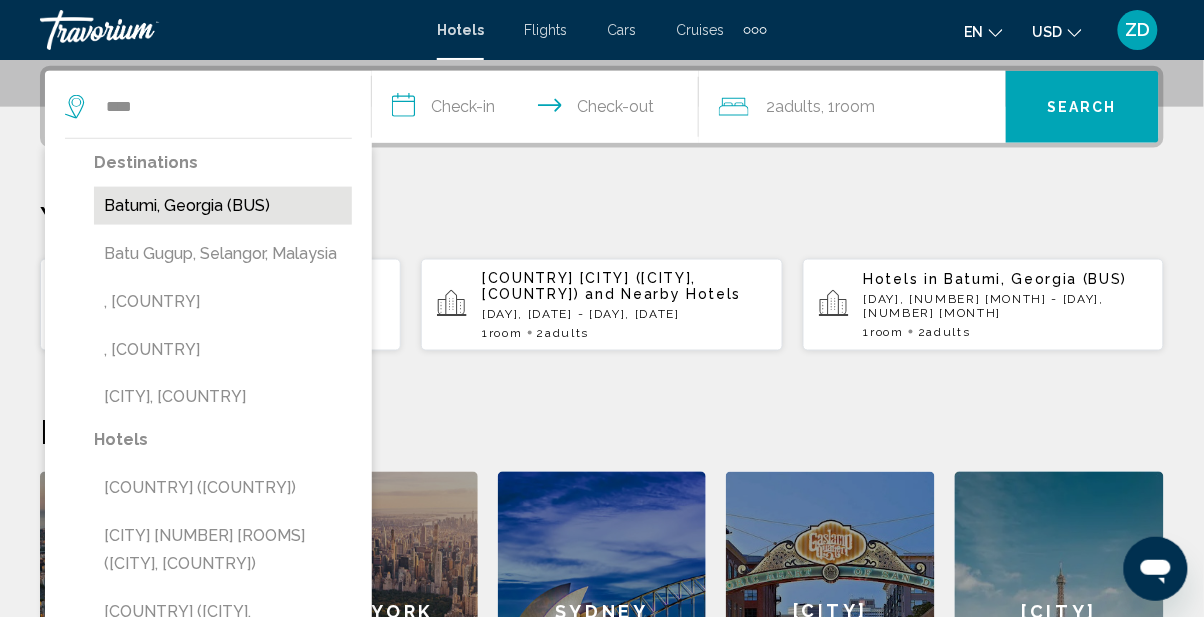 click on "[CITY], [COUNTRY] ([AIRPORT_CODE])" at bounding box center [223, 206] 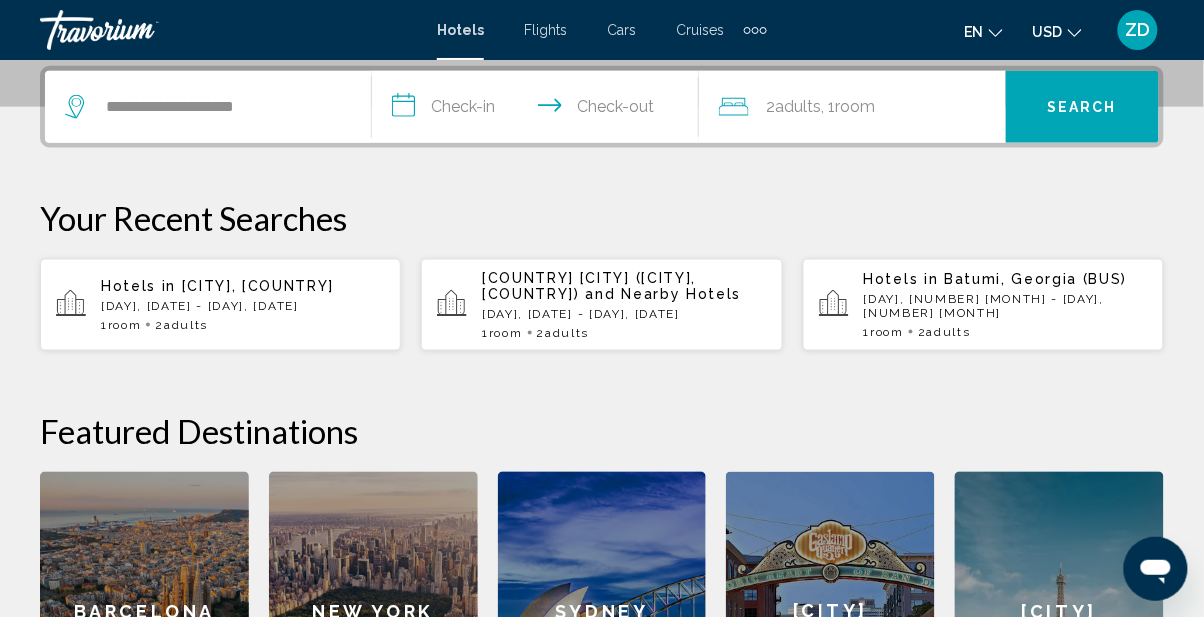 click on "**********" at bounding box center [539, 110] 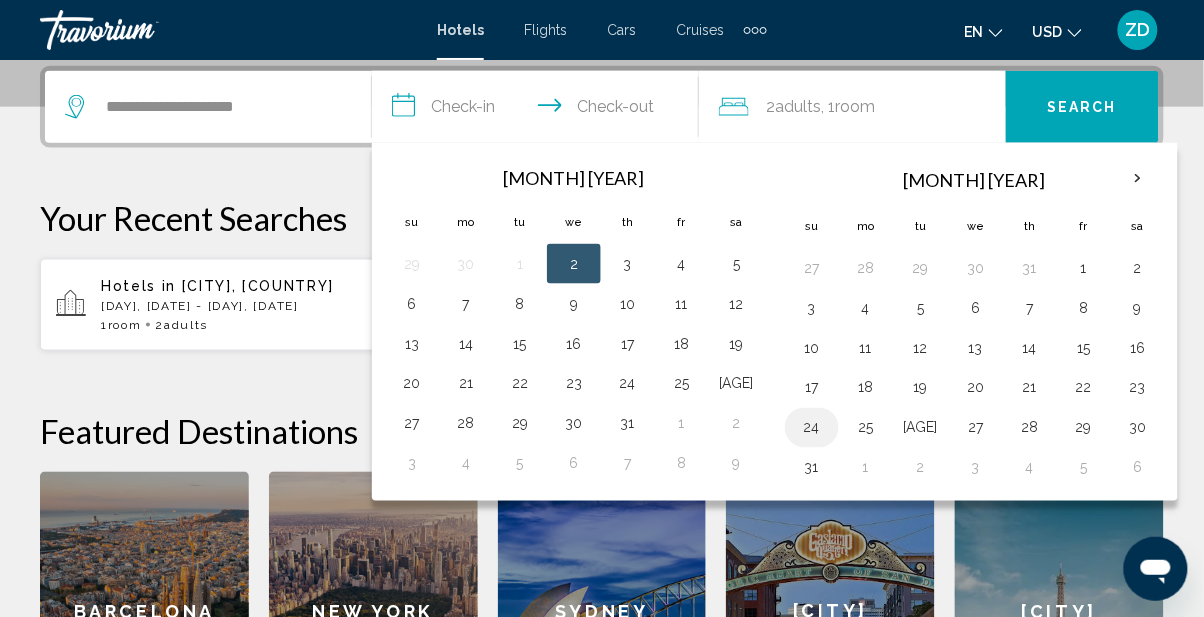 click on "24" at bounding box center (812, 428) 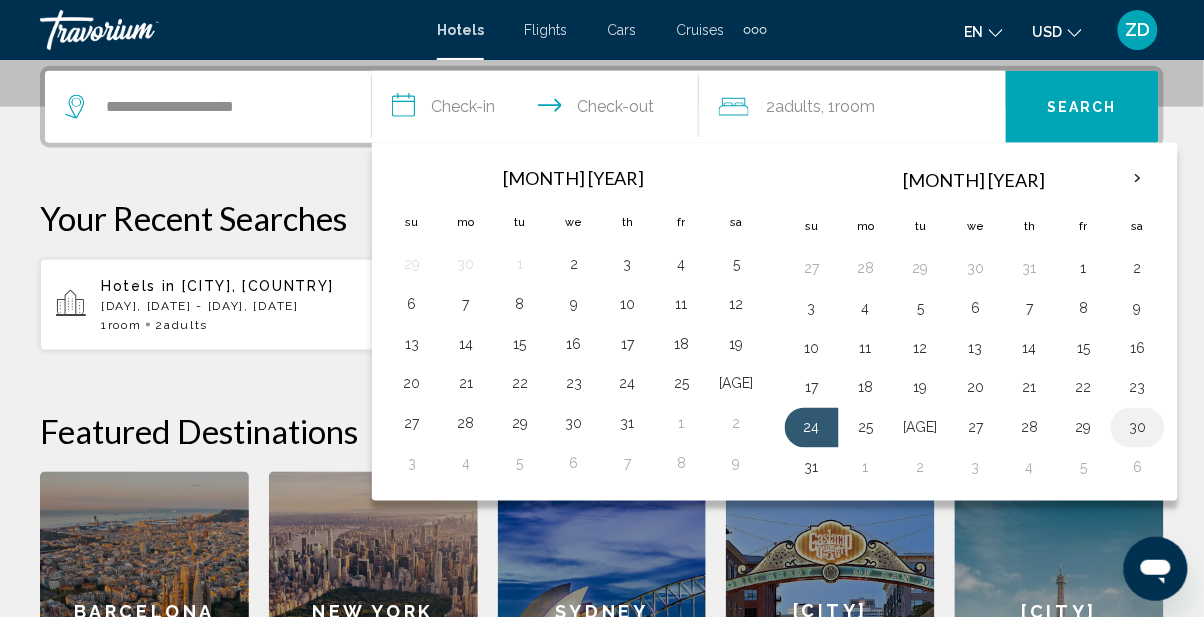 click on "30" at bounding box center (1138, 428) 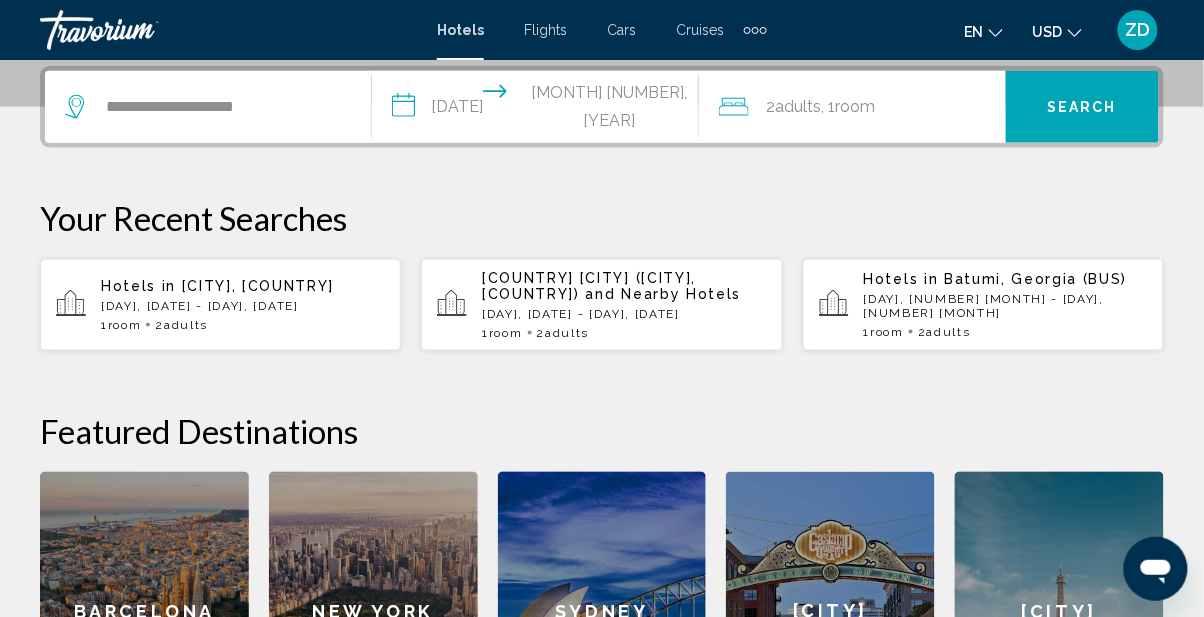 click on "Search" at bounding box center [1082, 108] 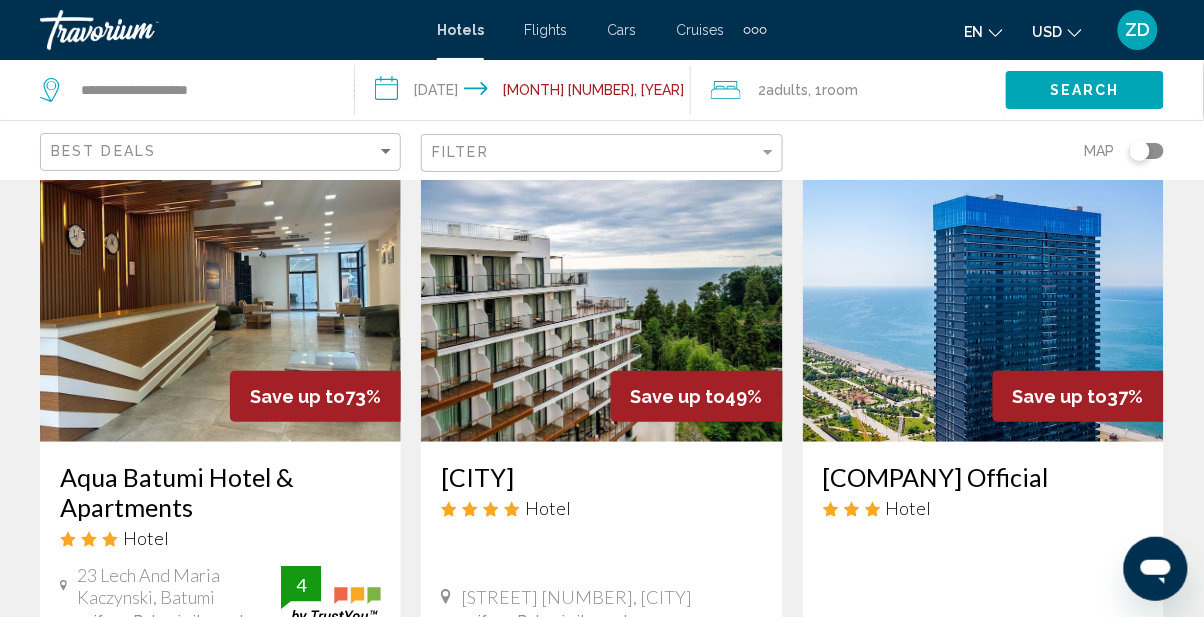 scroll, scrollTop: 131, scrollLeft: 0, axis: vertical 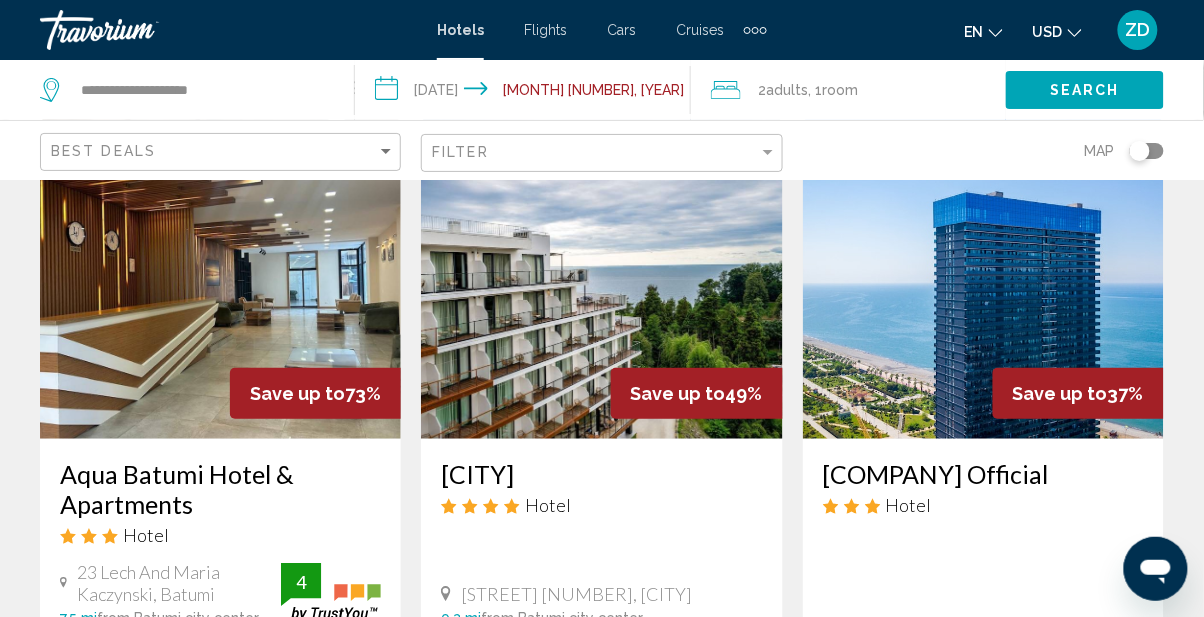 click at bounding box center [983, 279] 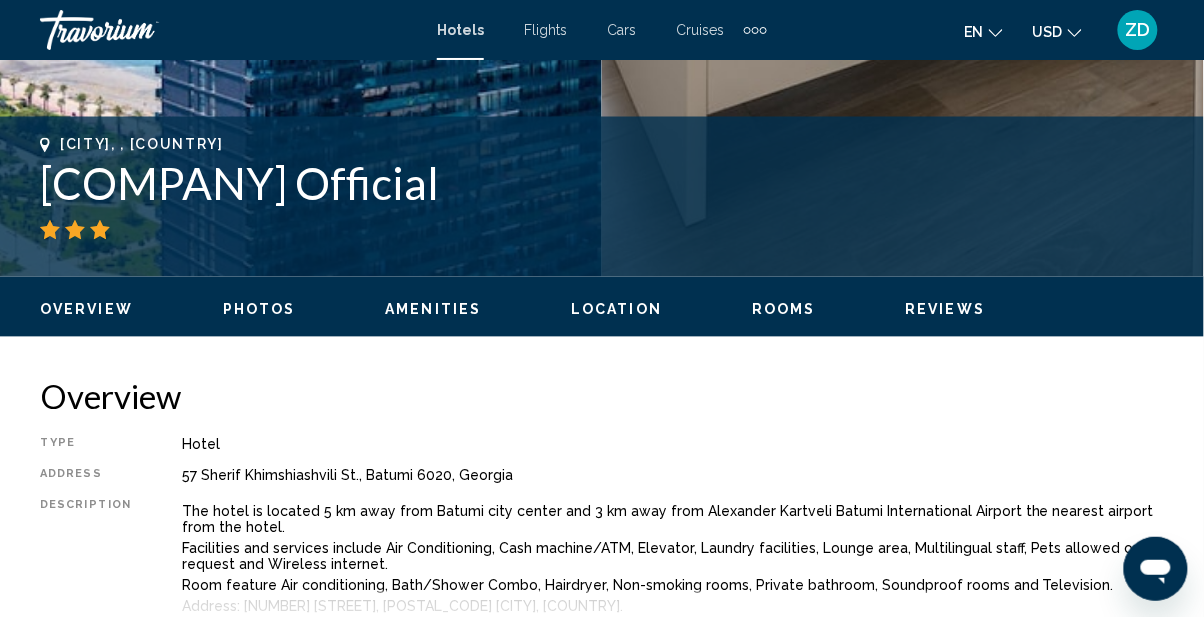 scroll, scrollTop: 733, scrollLeft: 0, axis: vertical 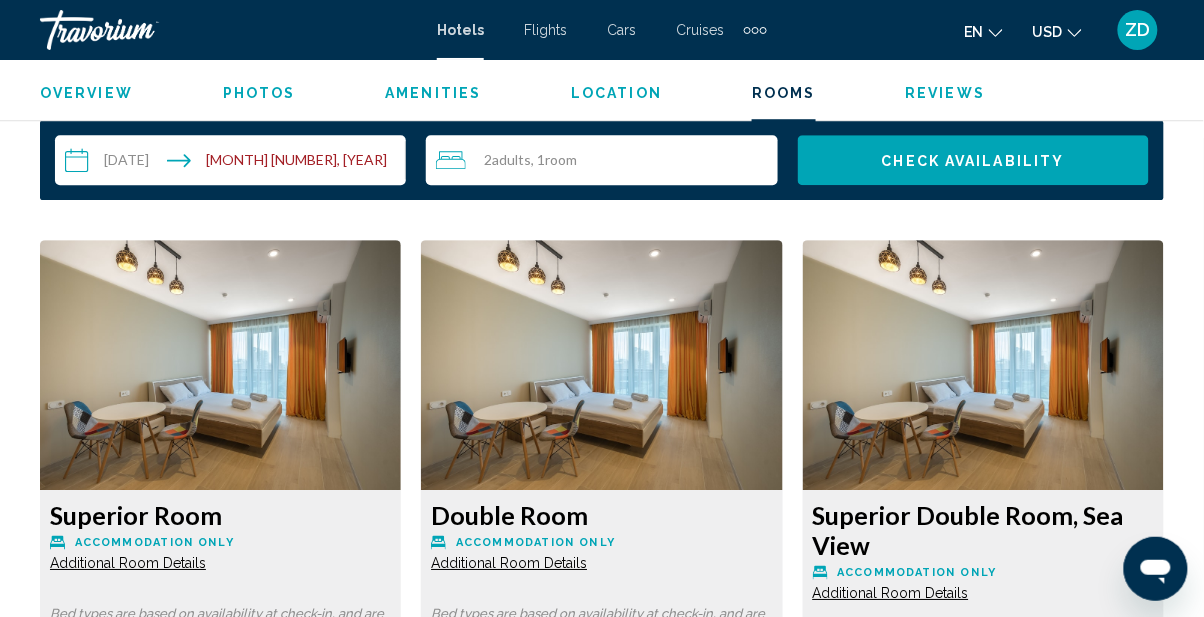 click at bounding box center (220, 365) 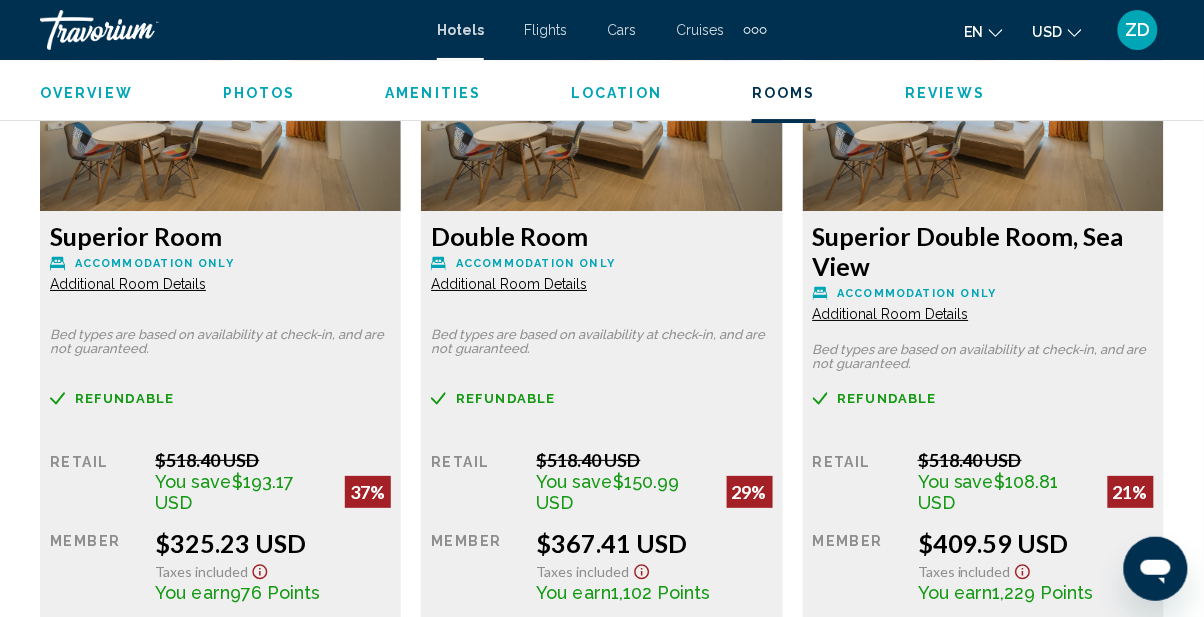 scroll, scrollTop: 3192, scrollLeft: 0, axis: vertical 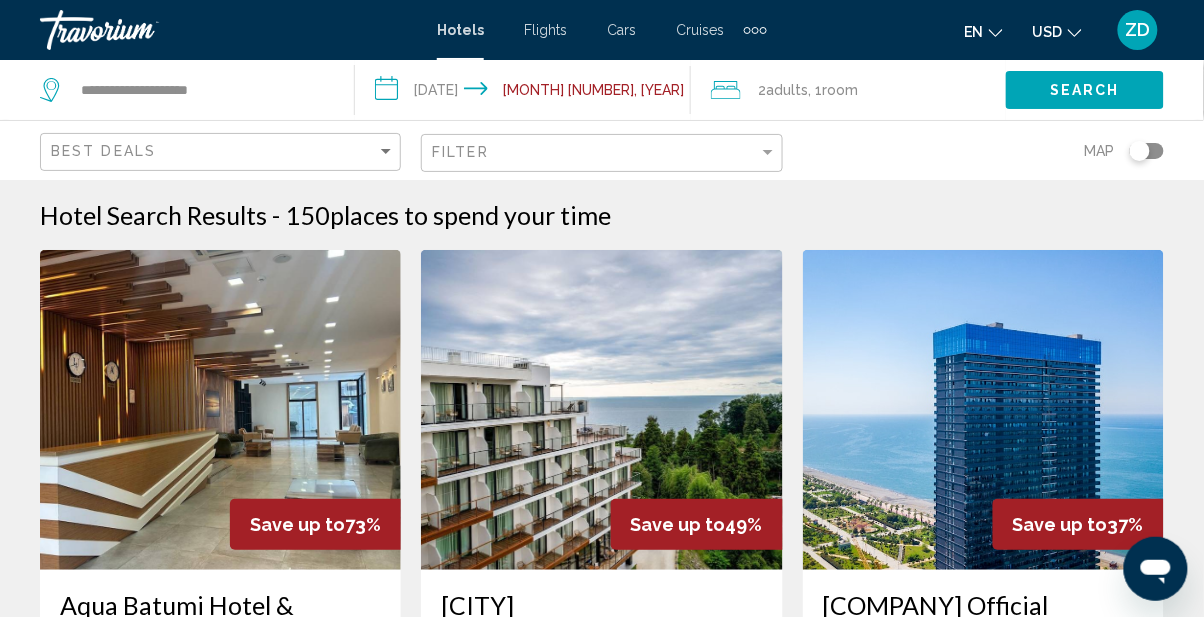 click on "**********" at bounding box center [526, 93] 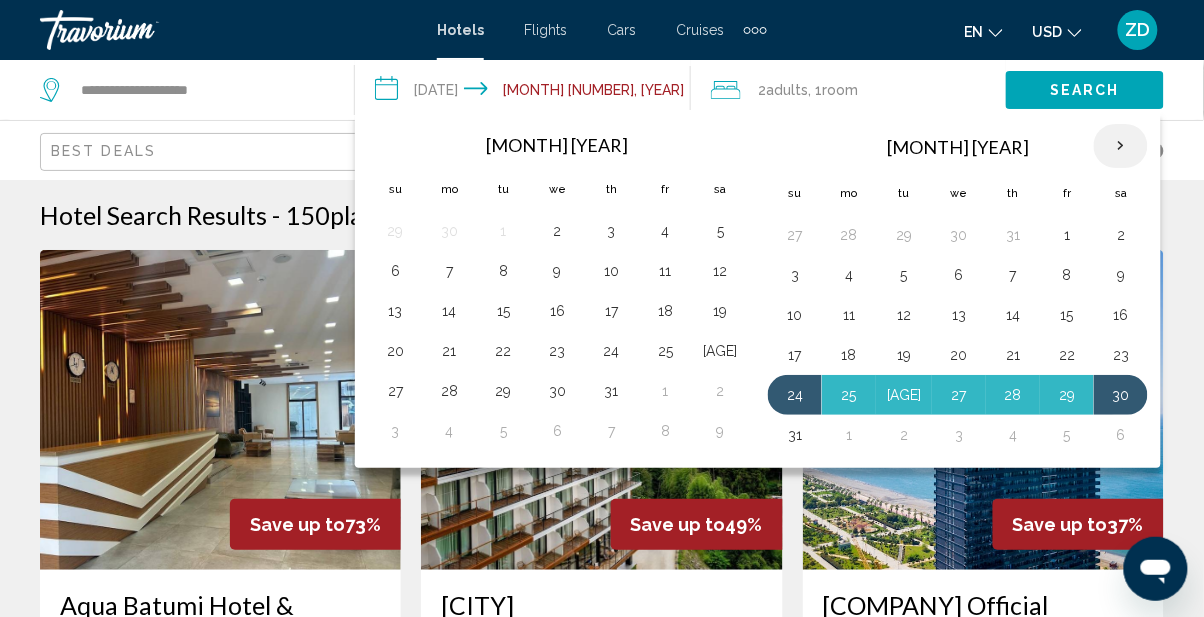 click at bounding box center (1121, 146) 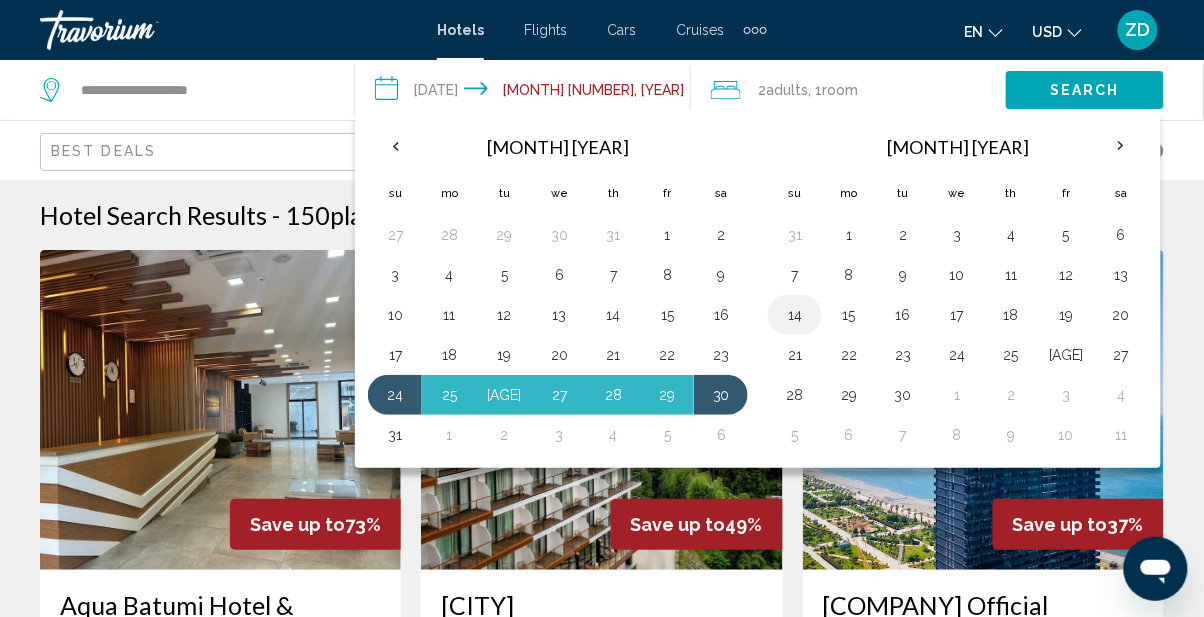 click on "14" at bounding box center [795, 315] 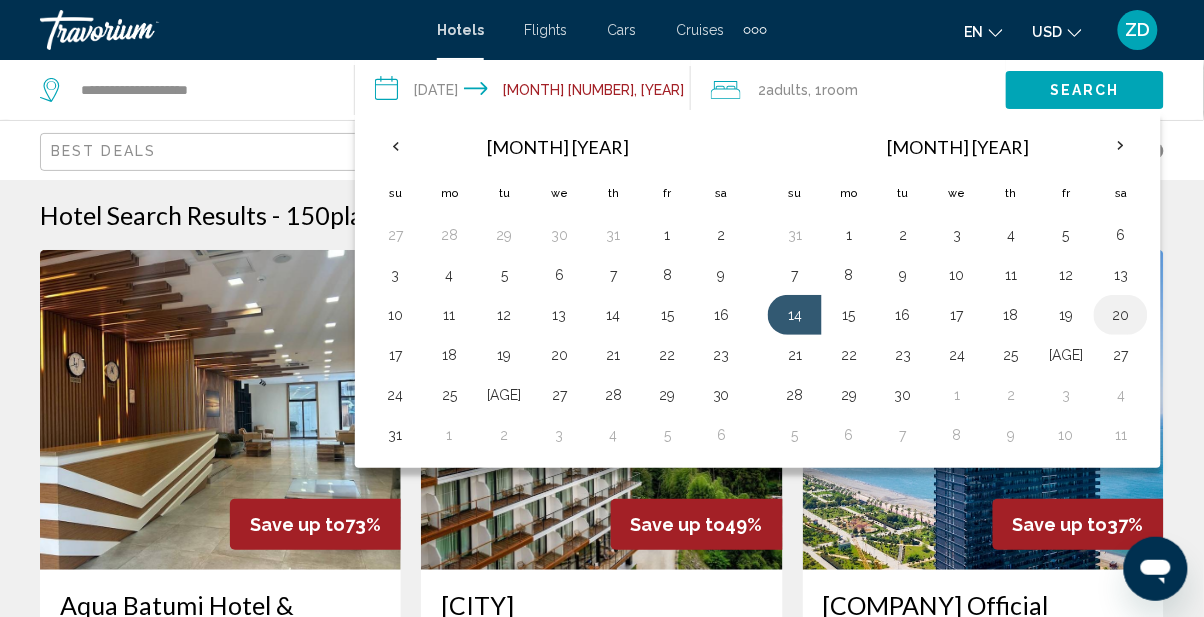click on "20" at bounding box center [1121, 315] 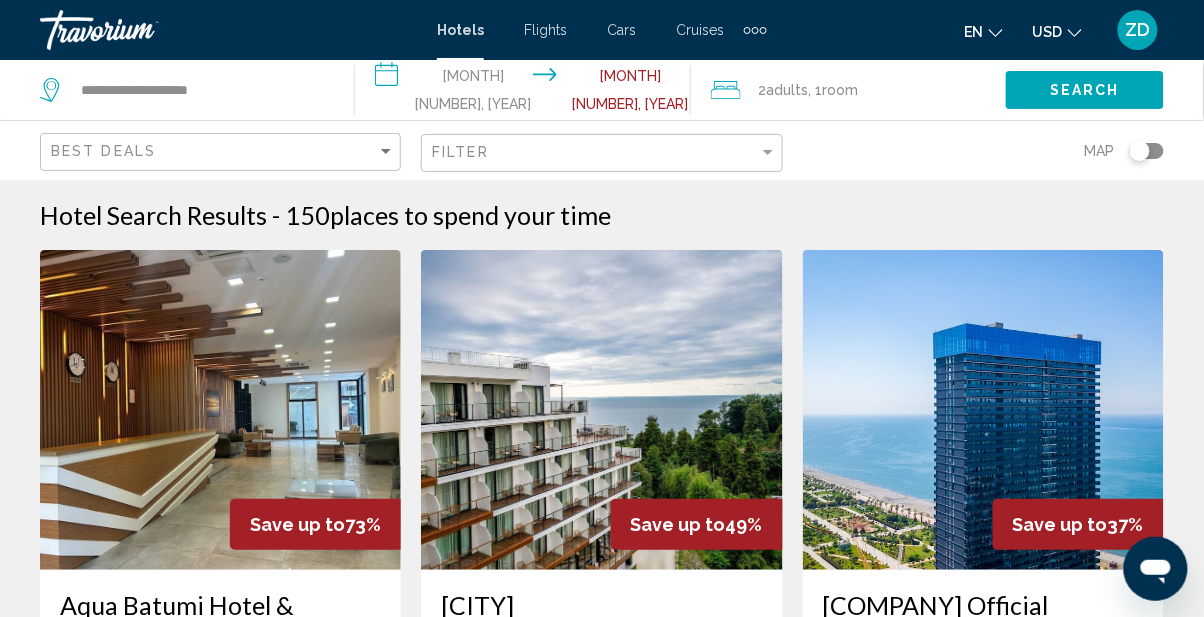 click on "Search" at bounding box center [1085, 91] 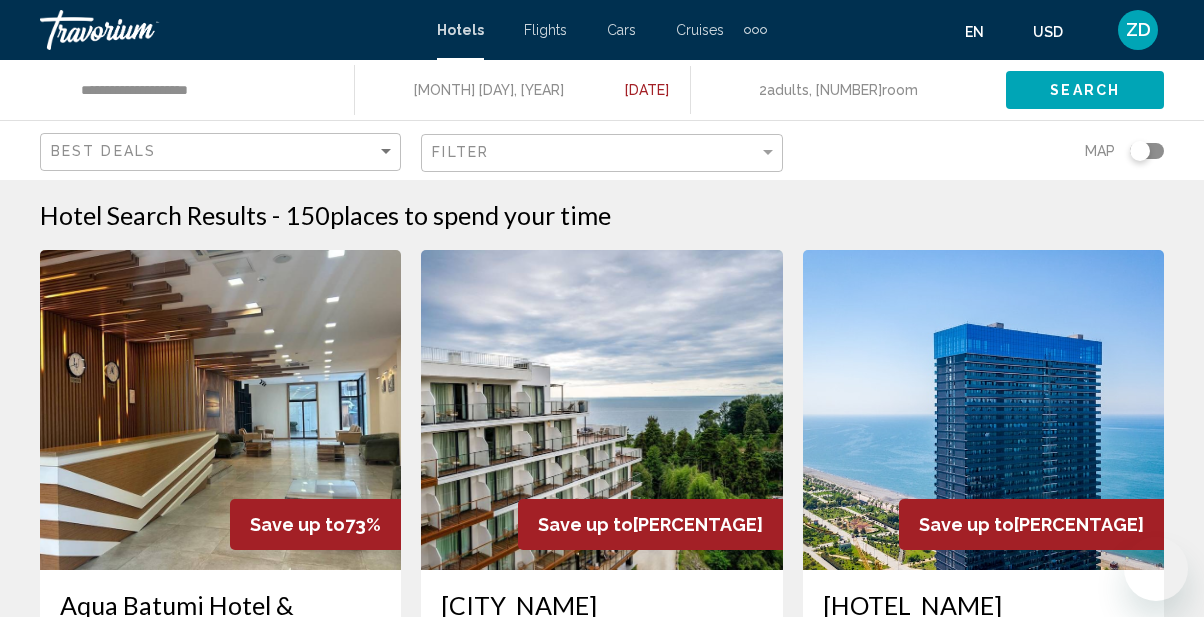 scroll, scrollTop: 0, scrollLeft: 0, axis: both 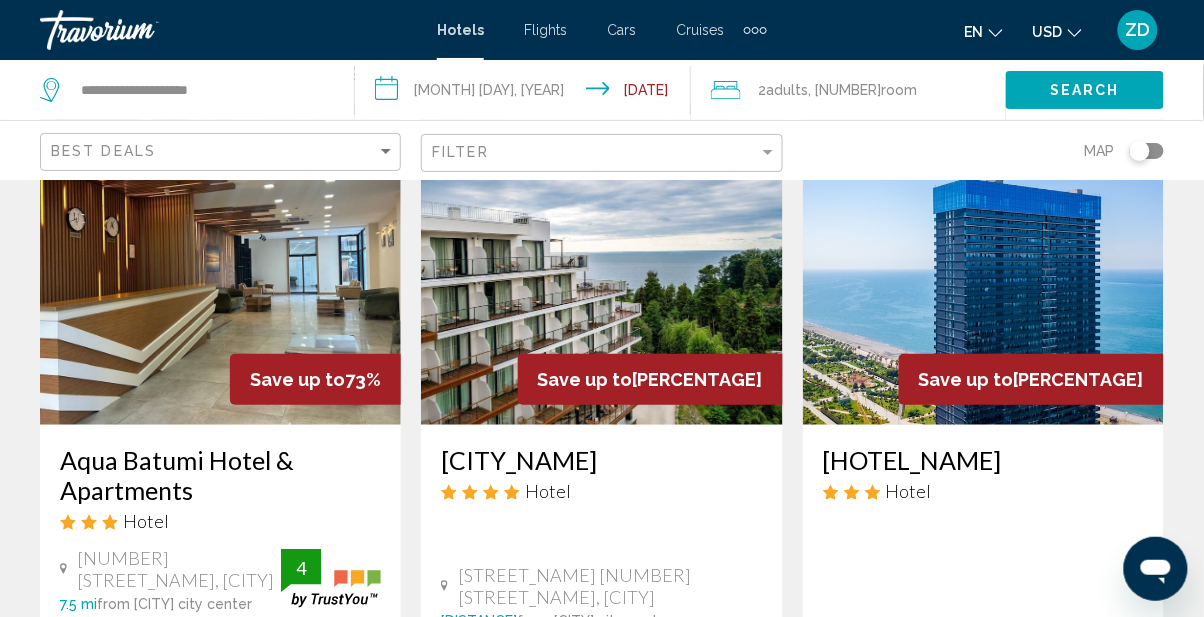 click at bounding box center (601, 265) 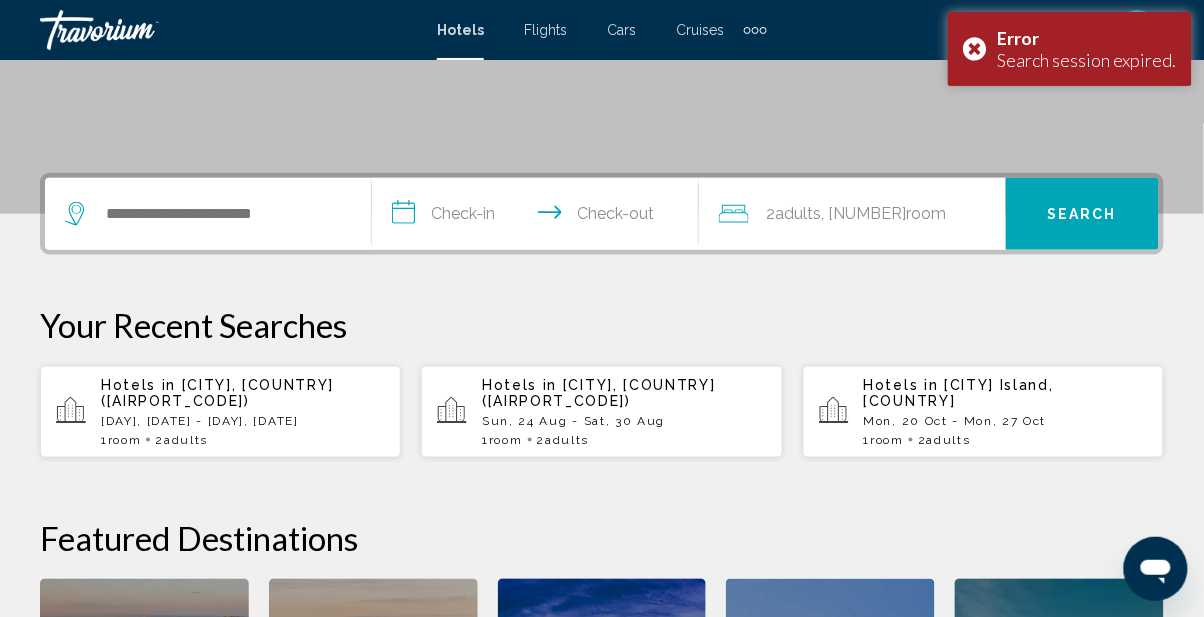 scroll, scrollTop: 385, scrollLeft: 0, axis: vertical 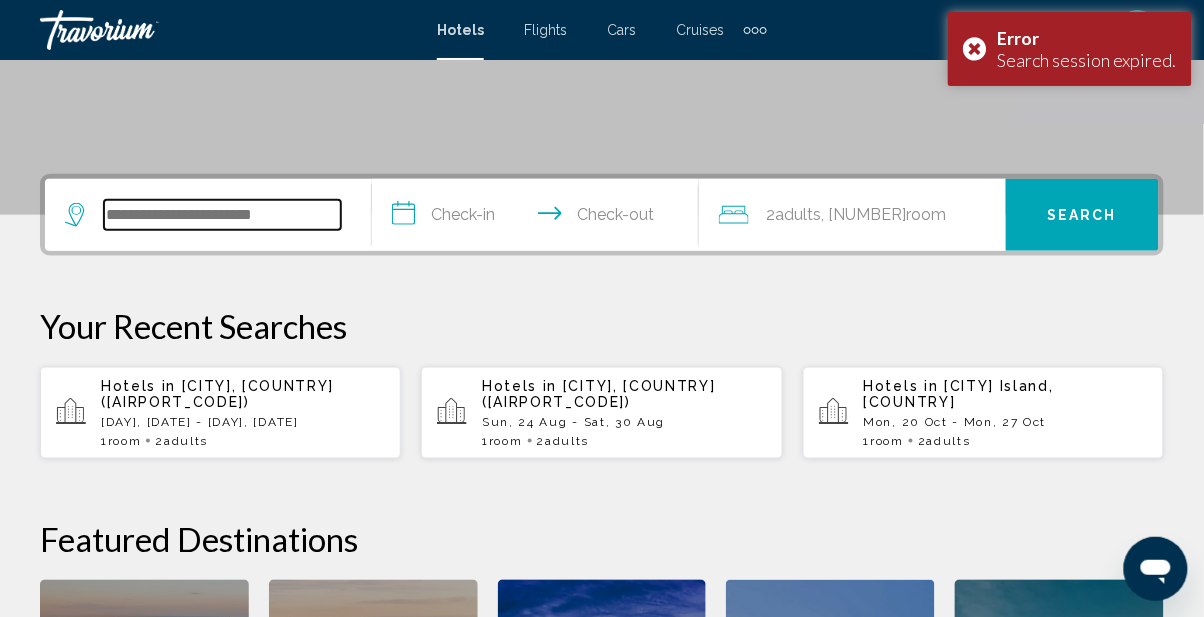click at bounding box center [222, 215] 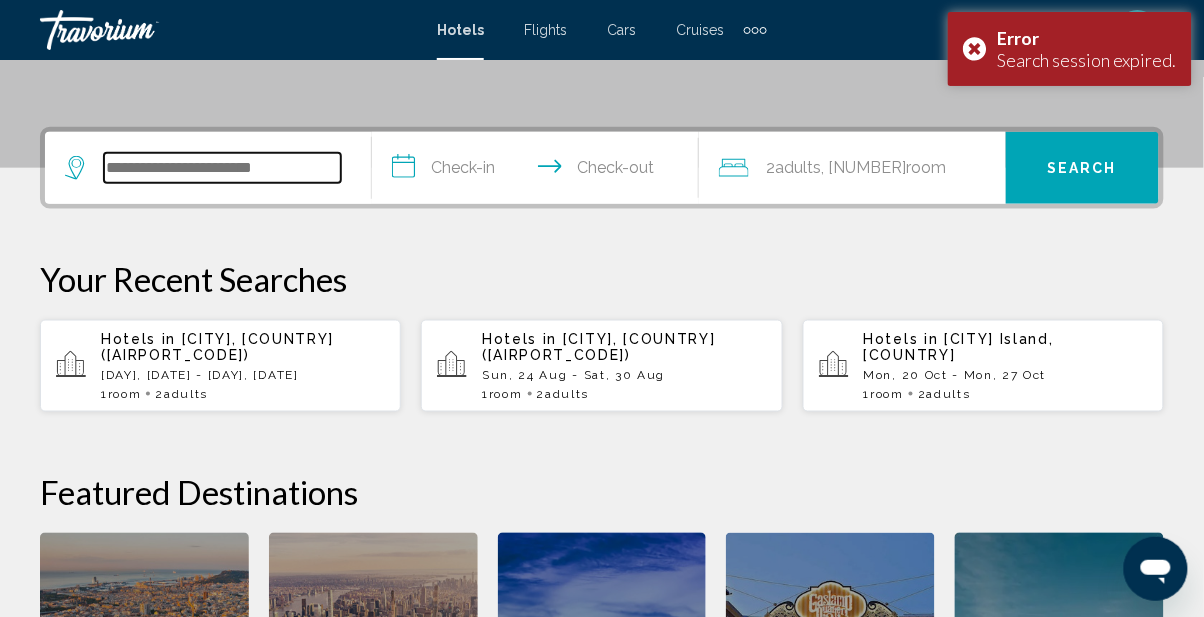 scroll, scrollTop: 493, scrollLeft: 0, axis: vertical 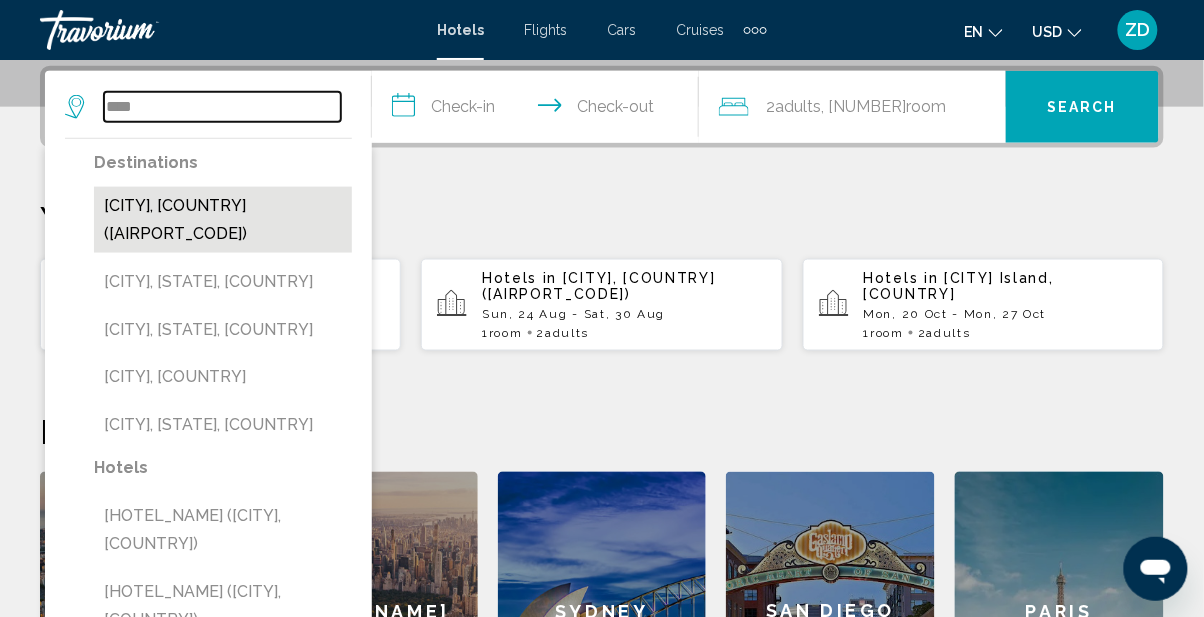 type on "****" 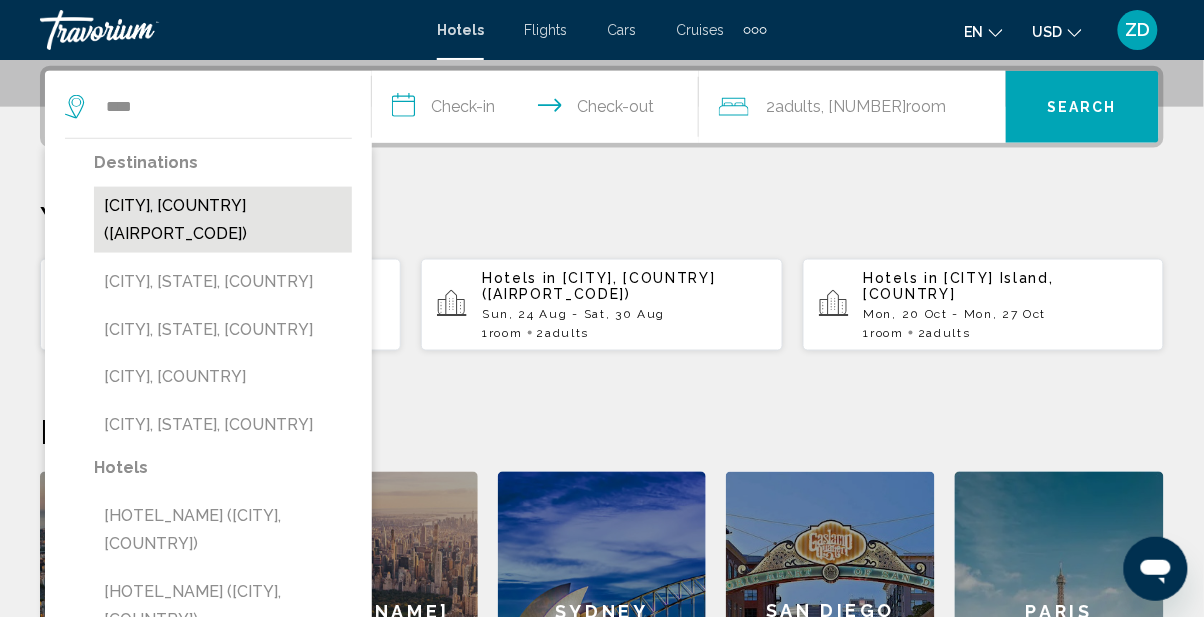 click on "[CITY], [COUNTRY] ([AIRPORT_CODE])" at bounding box center [223, 220] 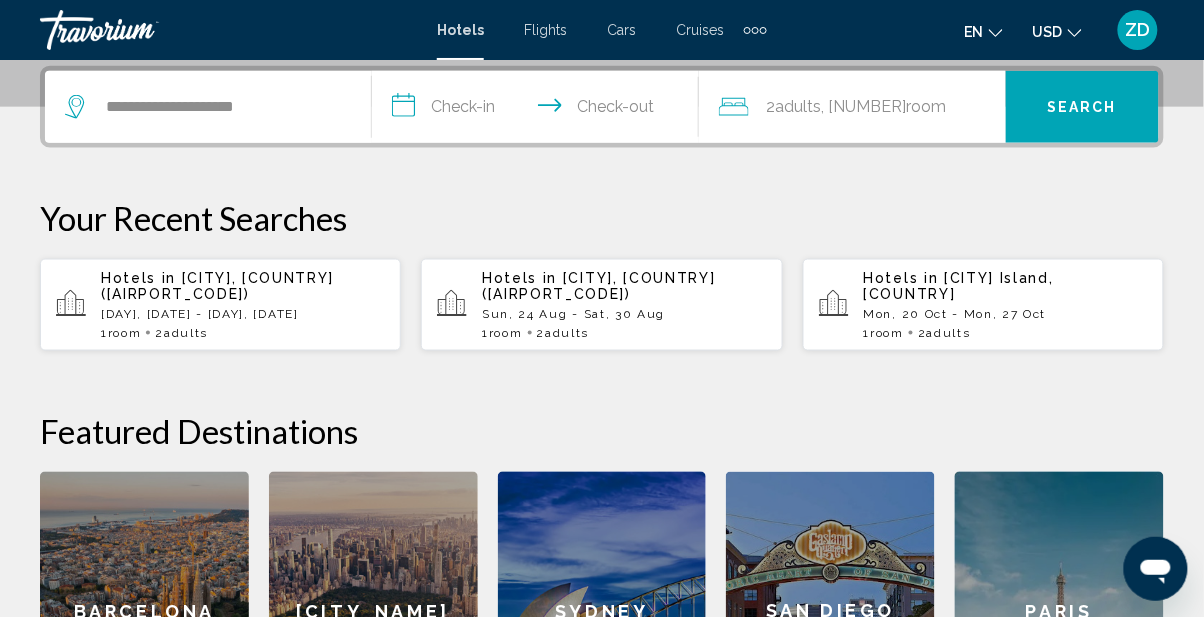 click on "**********" at bounding box center [539, 110] 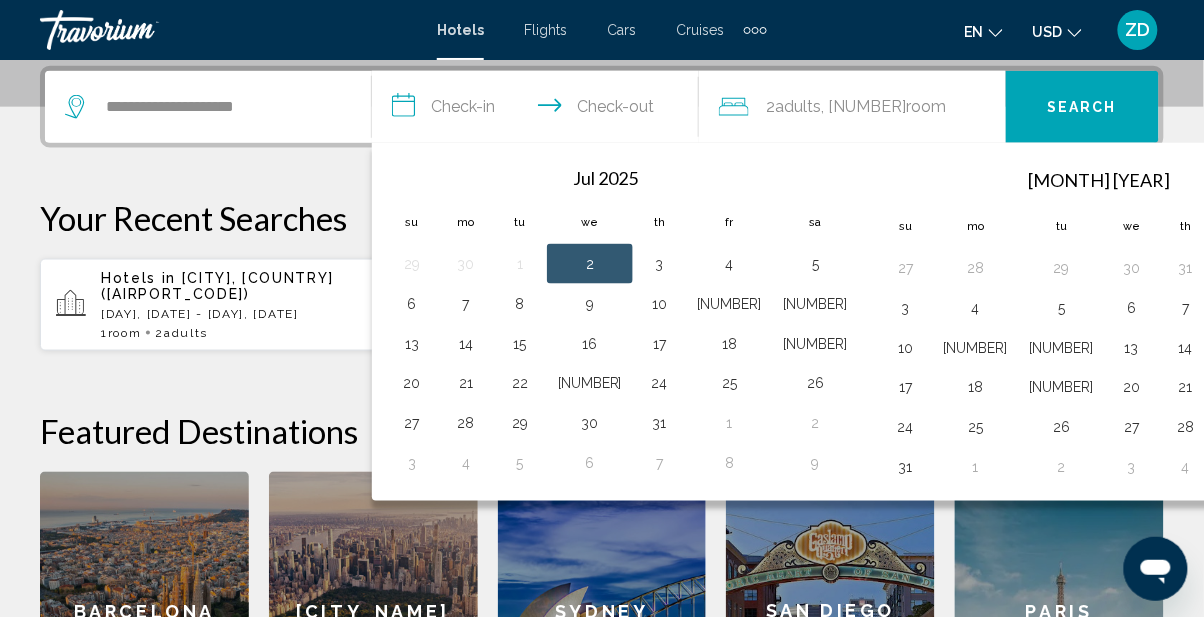 click at bounding box center (1294, 179) 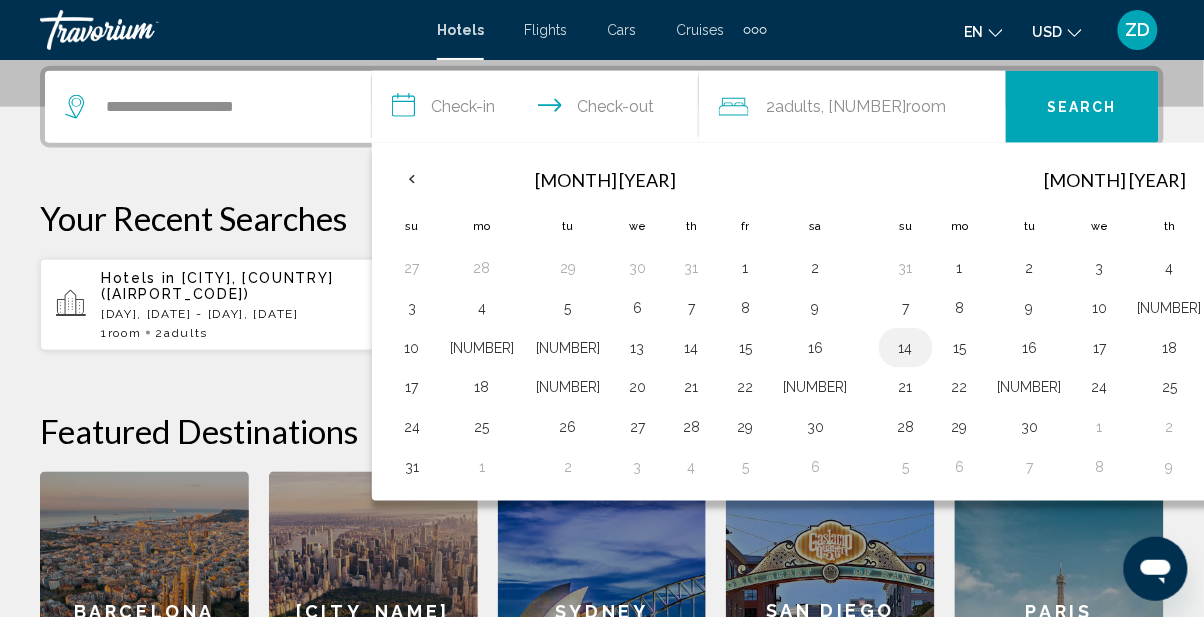 click on "14" at bounding box center (906, 348) 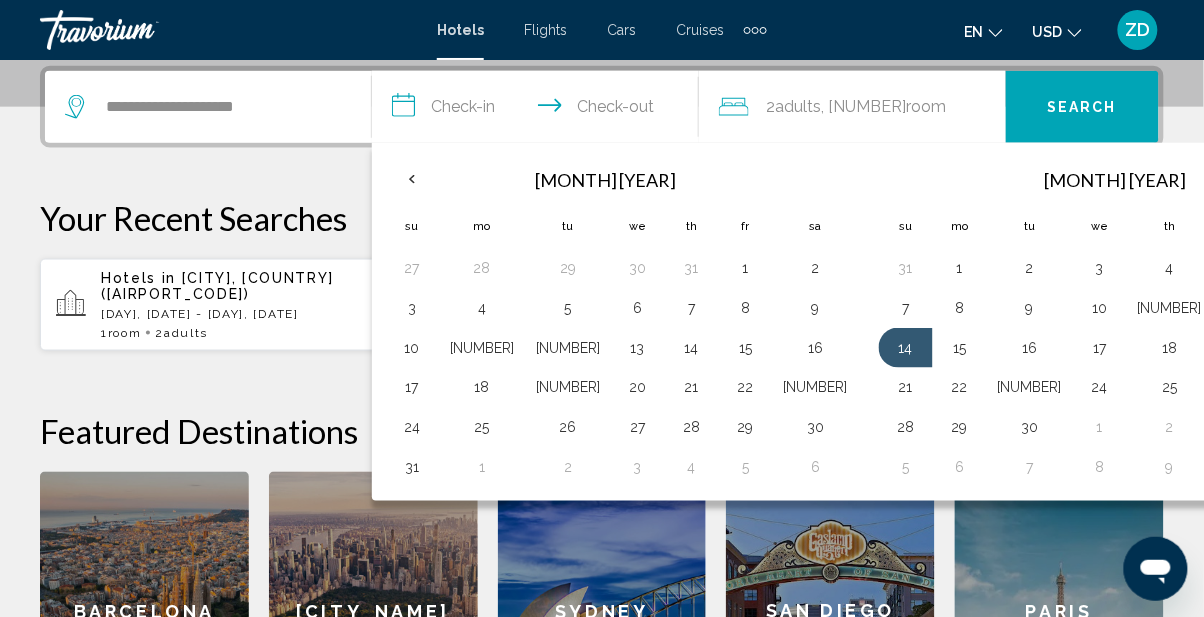 click on "20" at bounding box center (1342, 348) 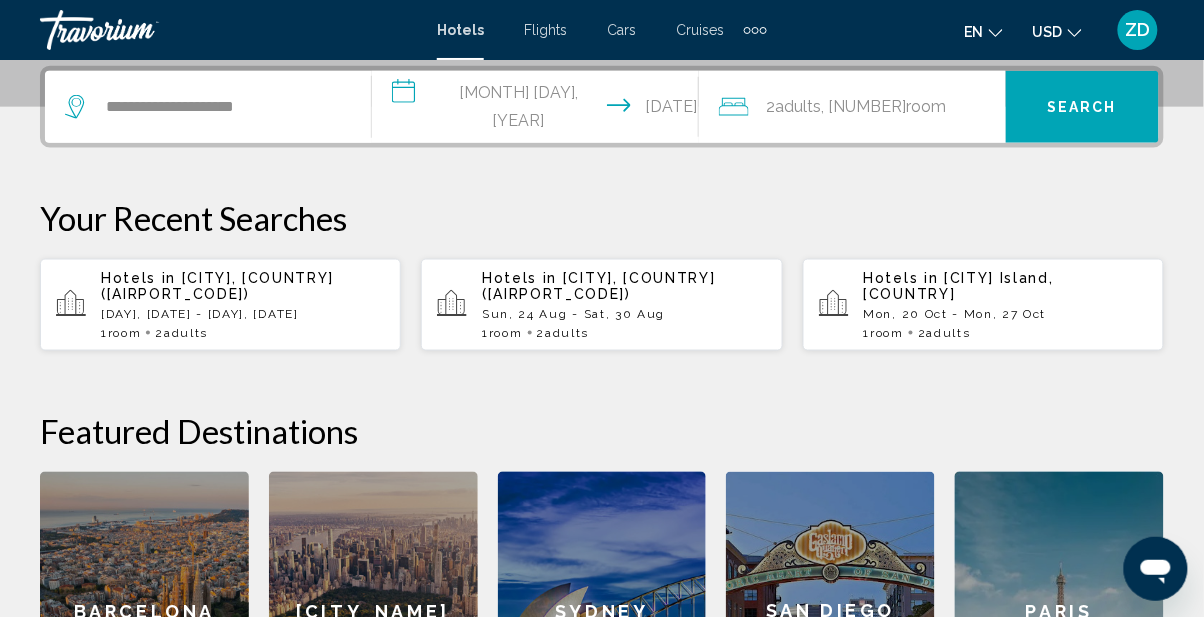 click on "Search" at bounding box center (1082, 108) 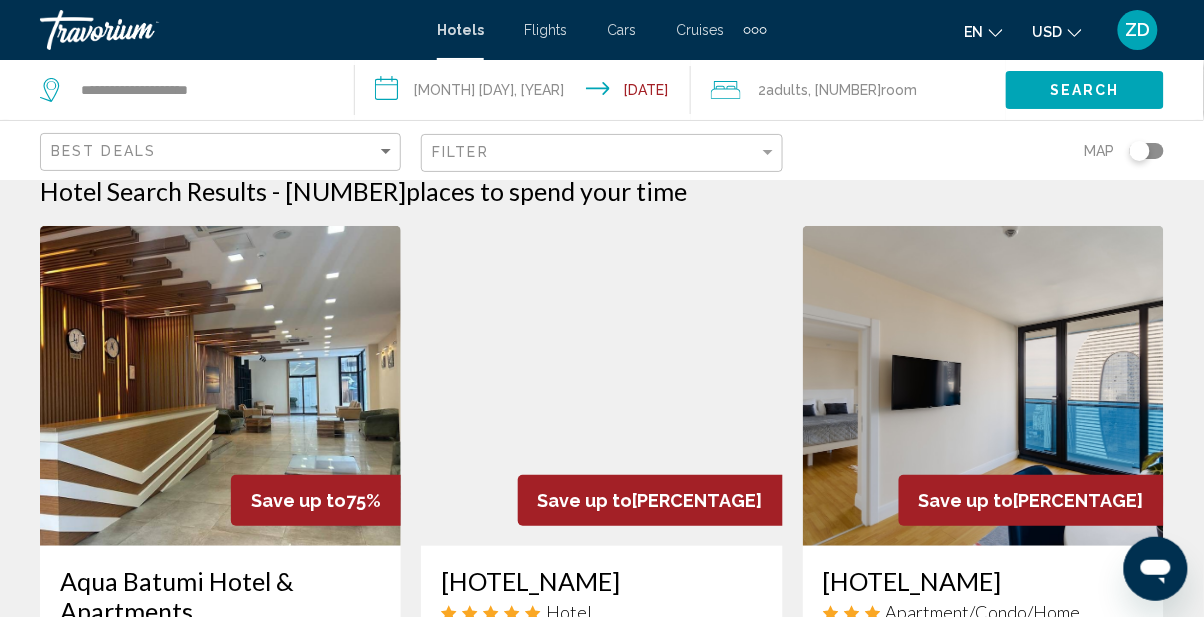 scroll, scrollTop: 96, scrollLeft: 0, axis: vertical 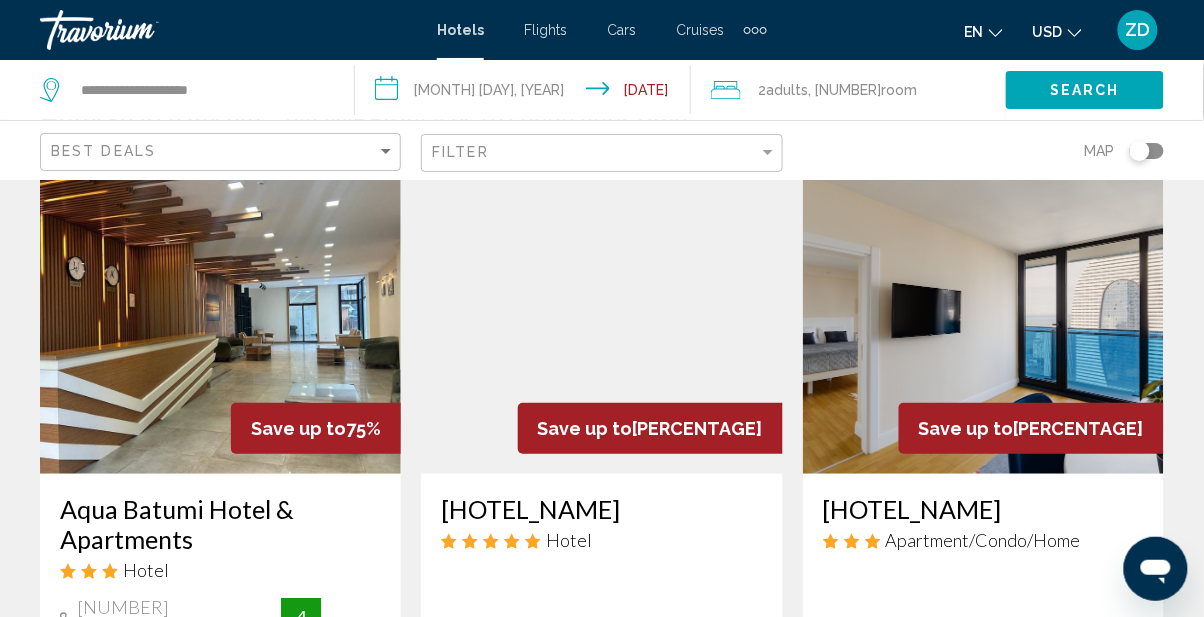click at bounding box center (220, 314) 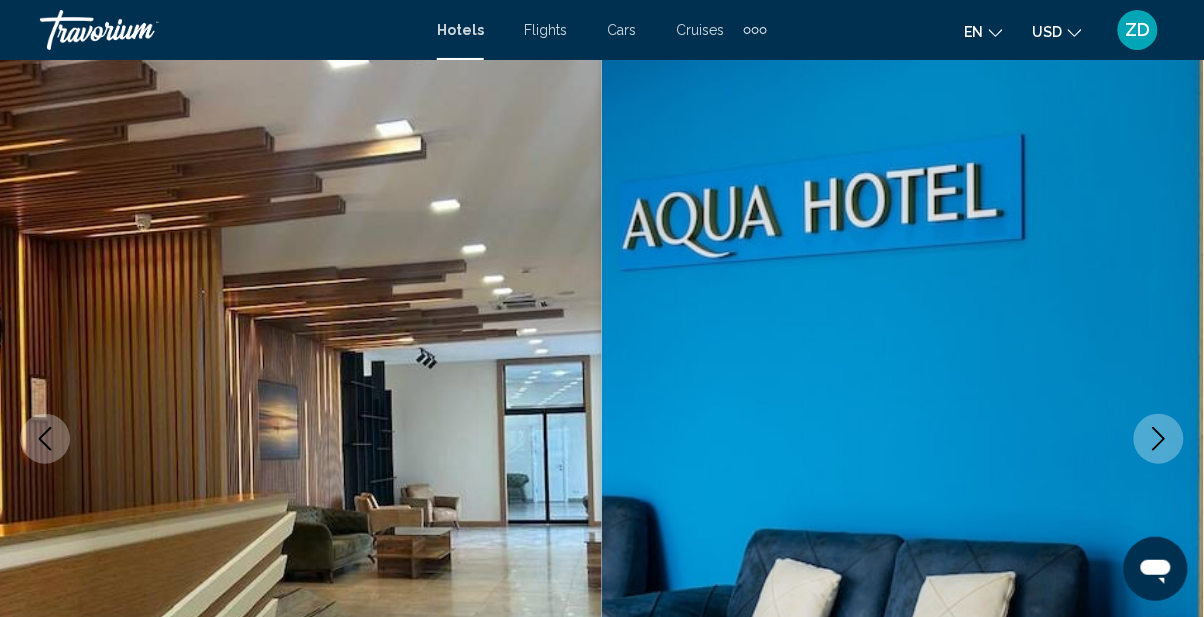 scroll, scrollTop: 194, scrollLeft: 0, axis: vertical 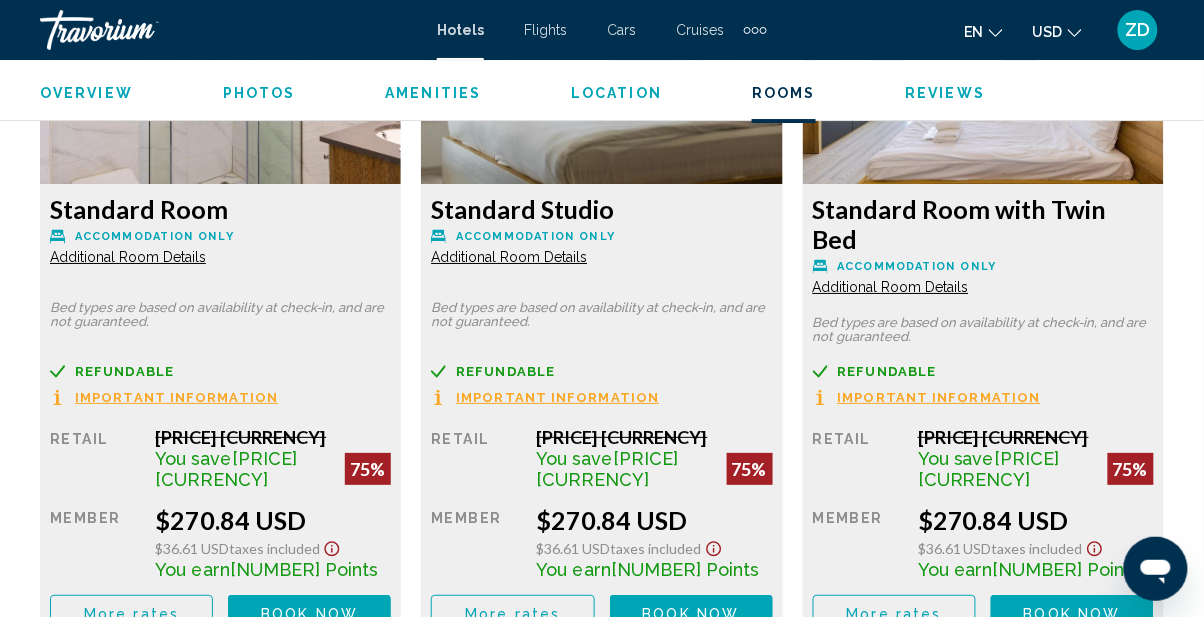 click on "Book now" at bounding box center (309, 614) 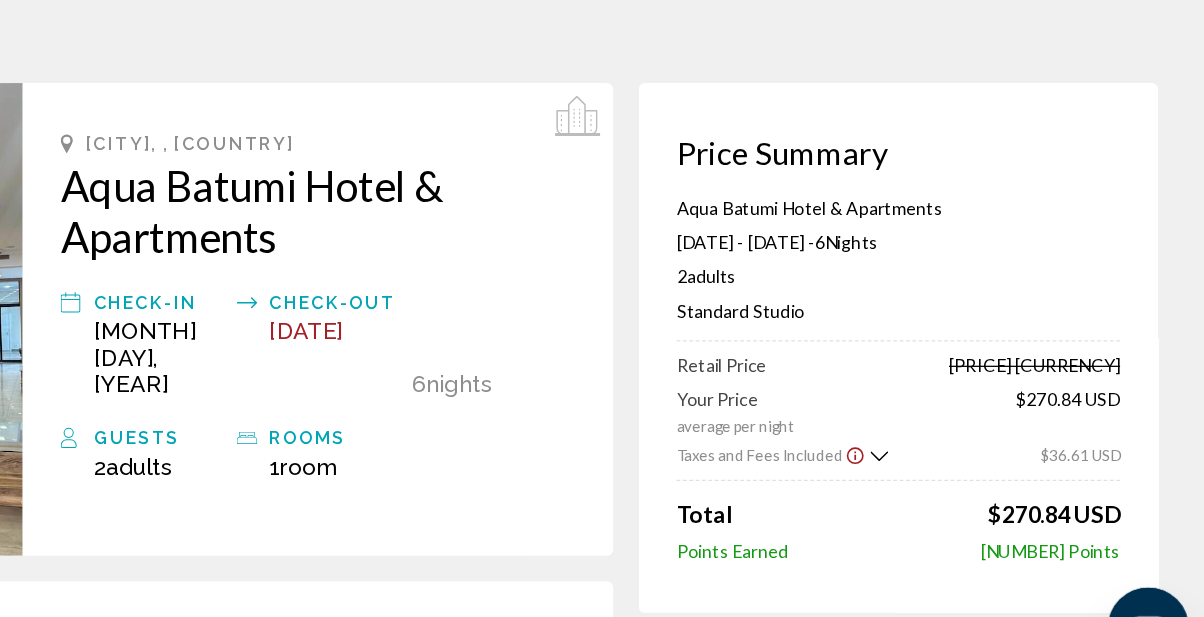scroll, scrollTop: 11, scrollLeft: 0, axis: vertical 